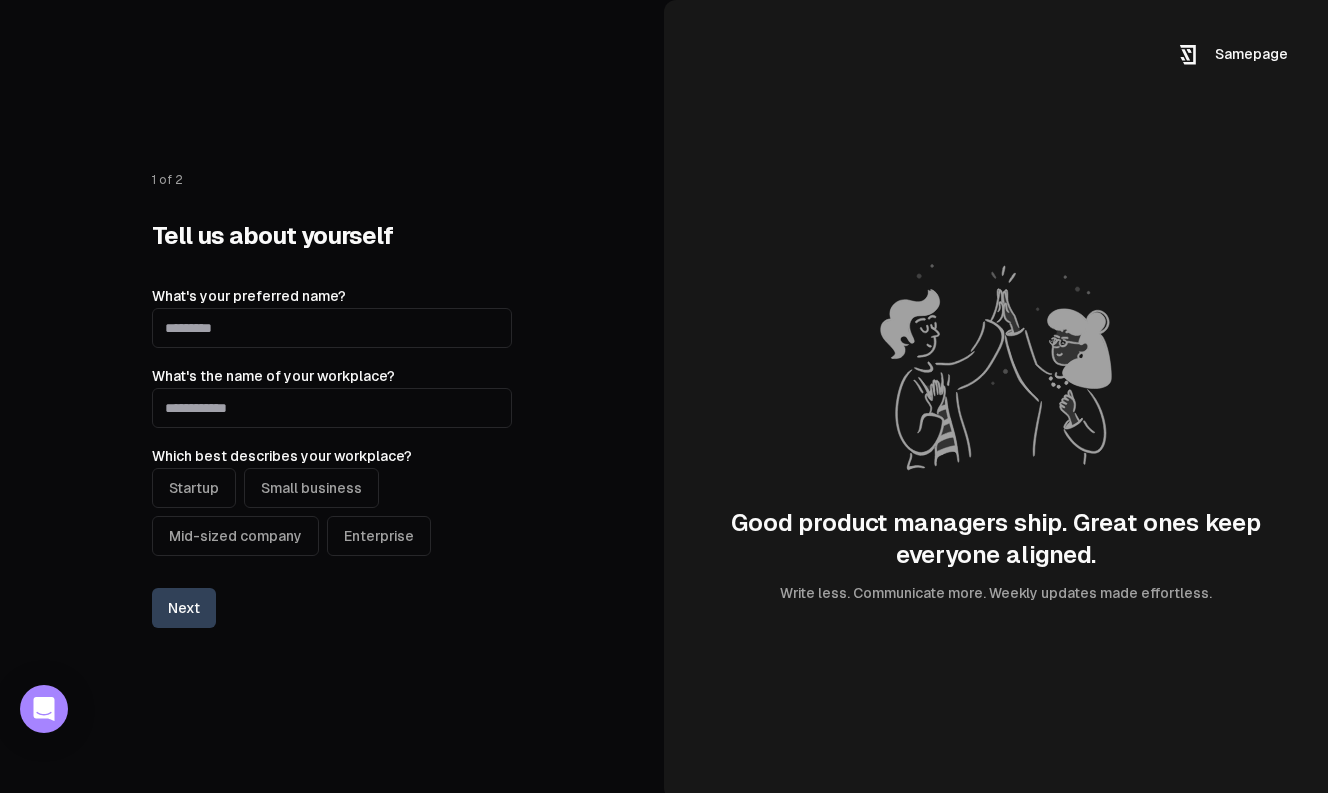 scroll, scrollTop: 0, scrollLeft: 0, axis: both 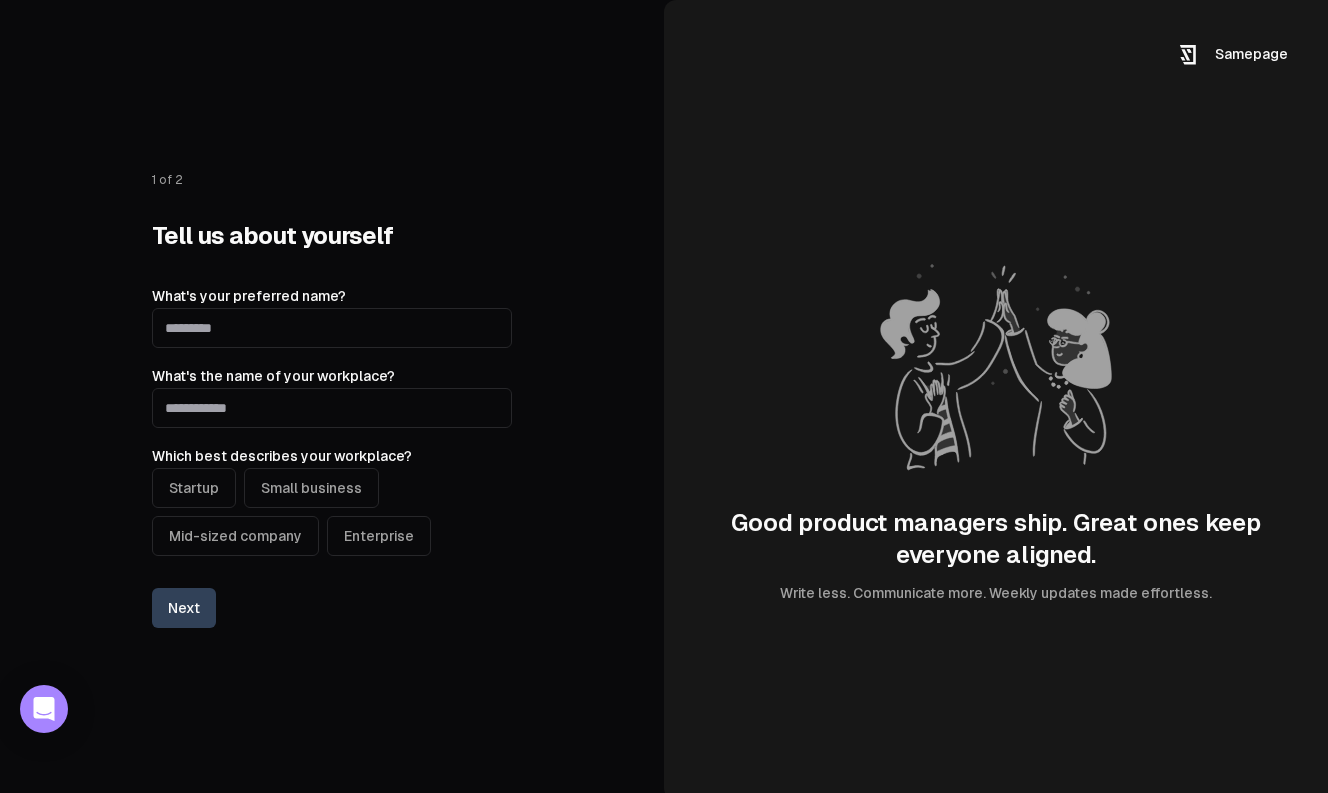 click on "Startup" at bounding box center [194, 488] 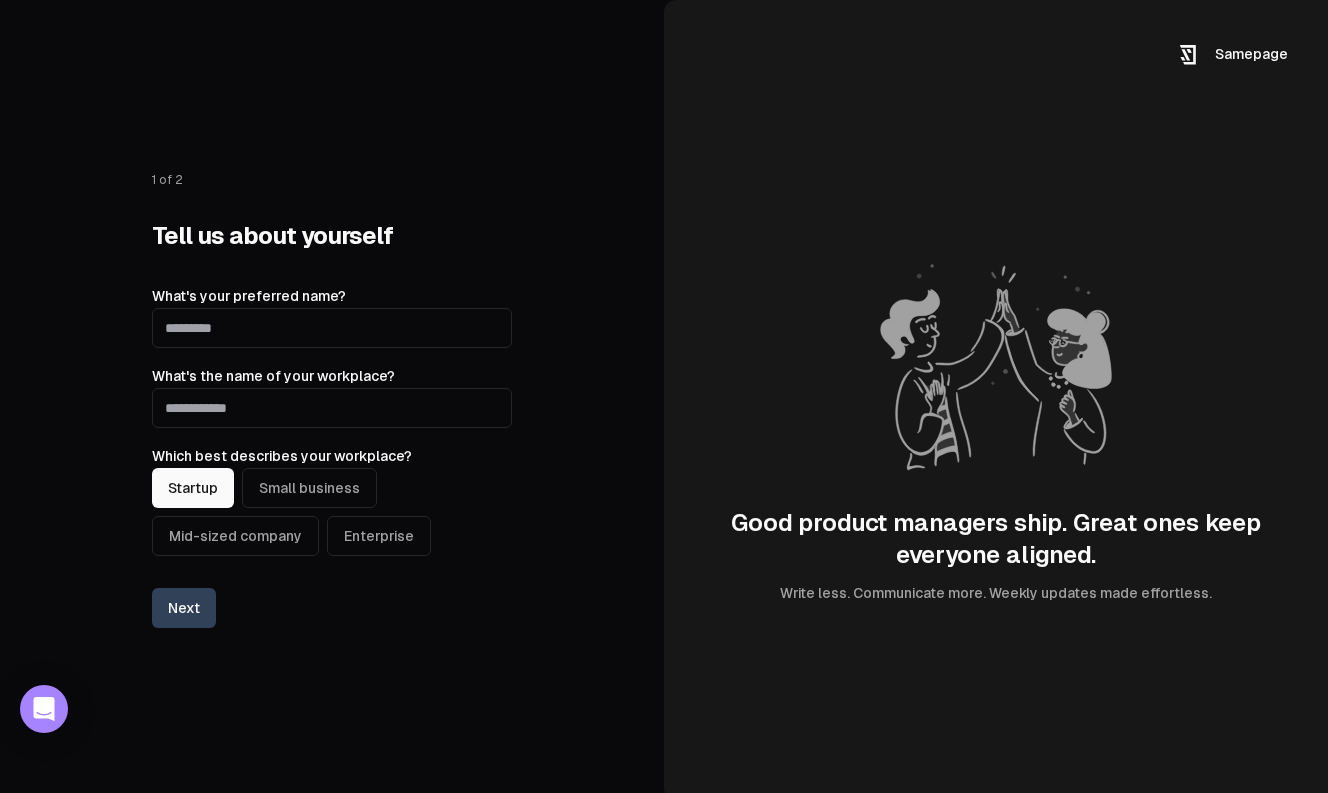 click on "Startup" at bounding box center (193, 488) 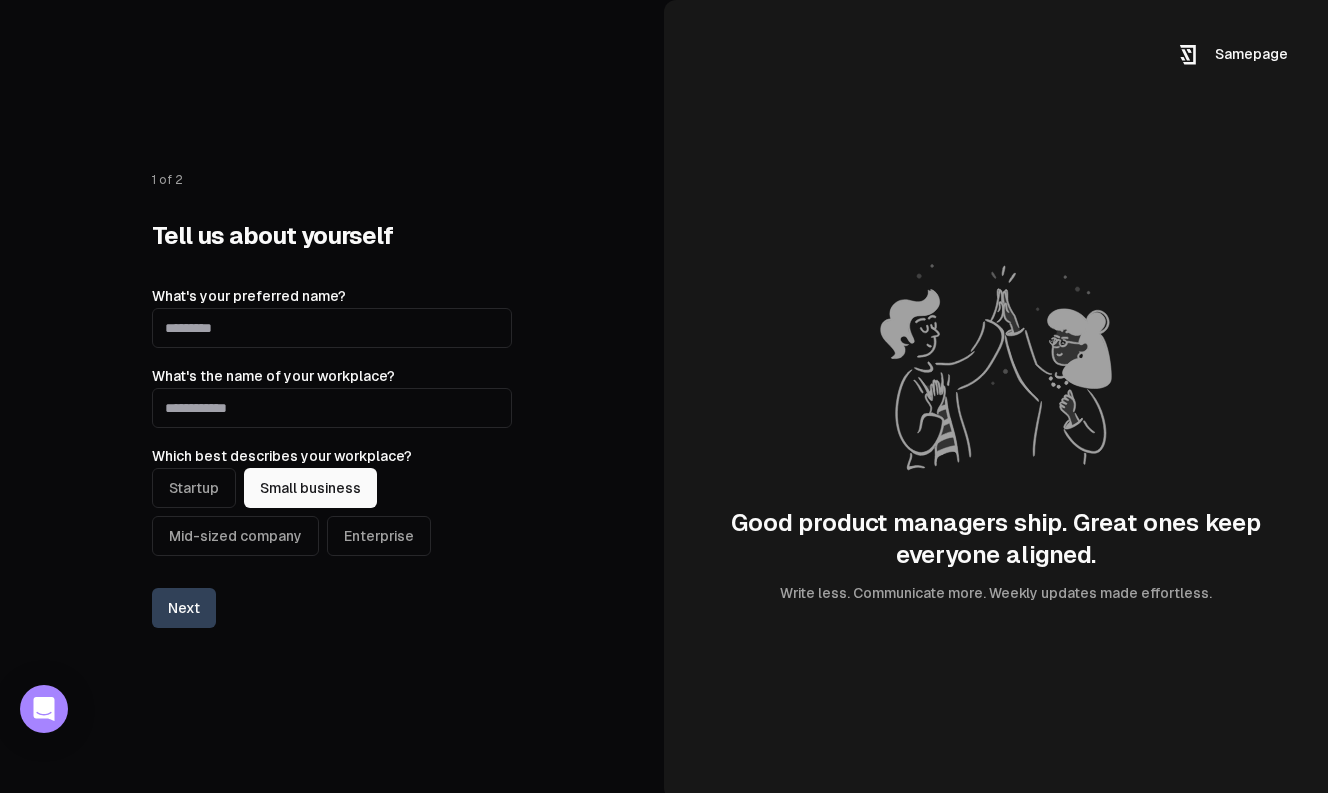 click on "Mid-sized company" at bounding box center [235, 536] 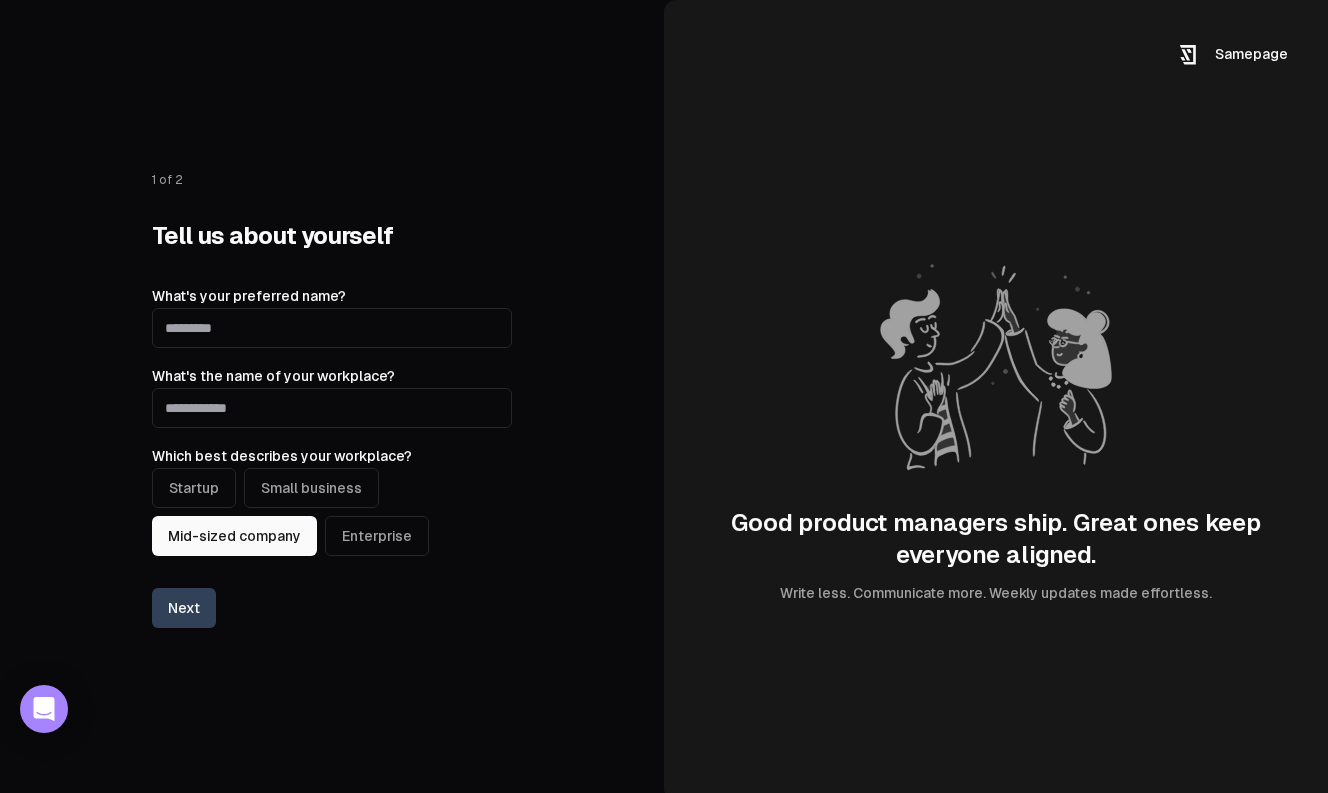 click on "Startup" at bounding box center [194, 488] 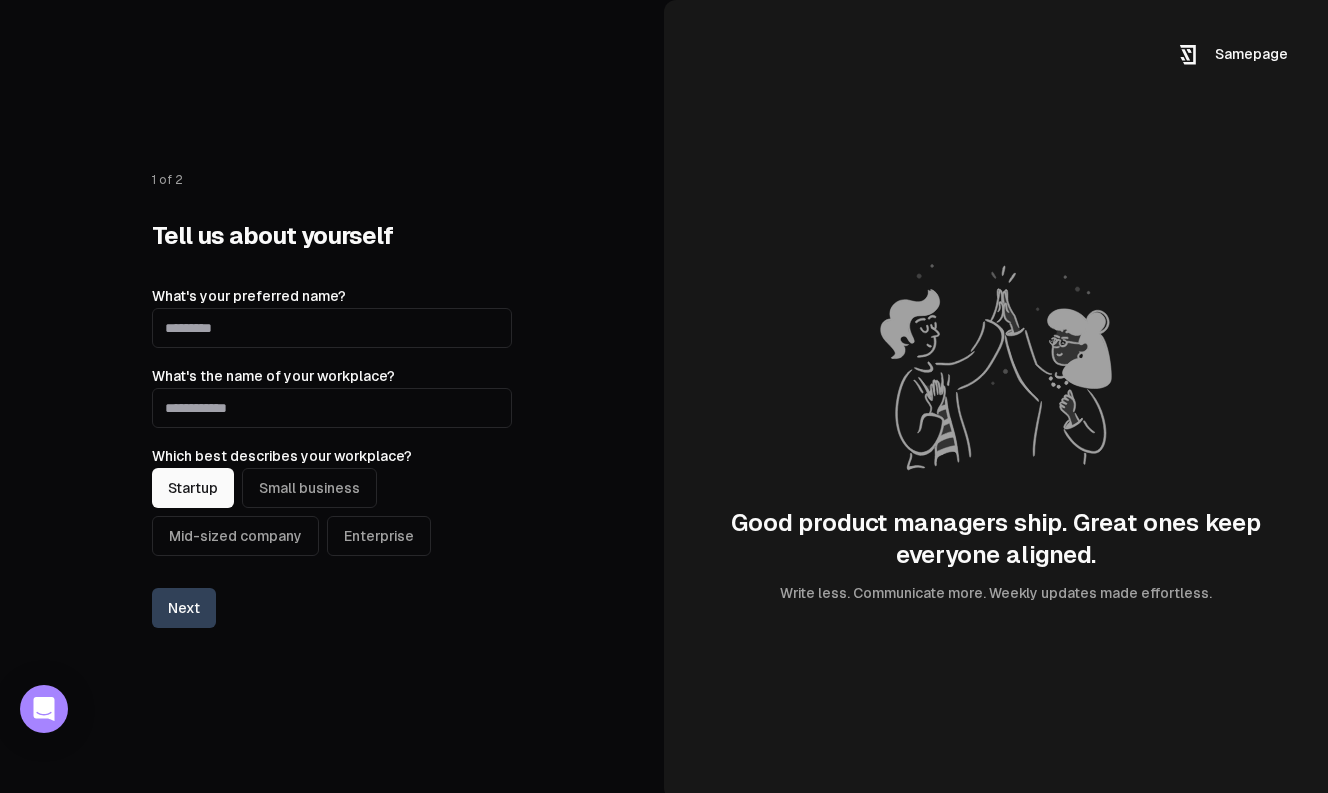click on "Small business" at bounding box center (309, 488) 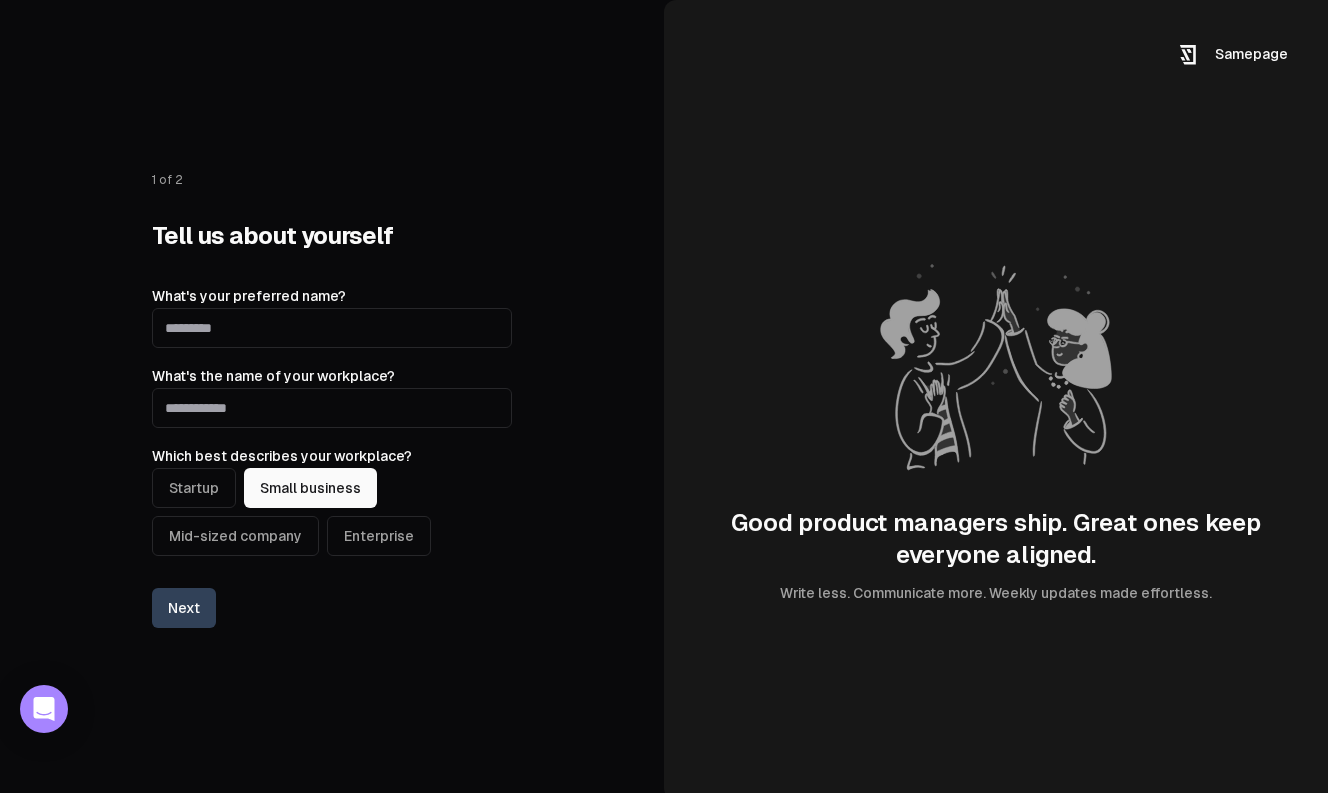 click on "Mid-sized company" at bounding box center [235, 536] 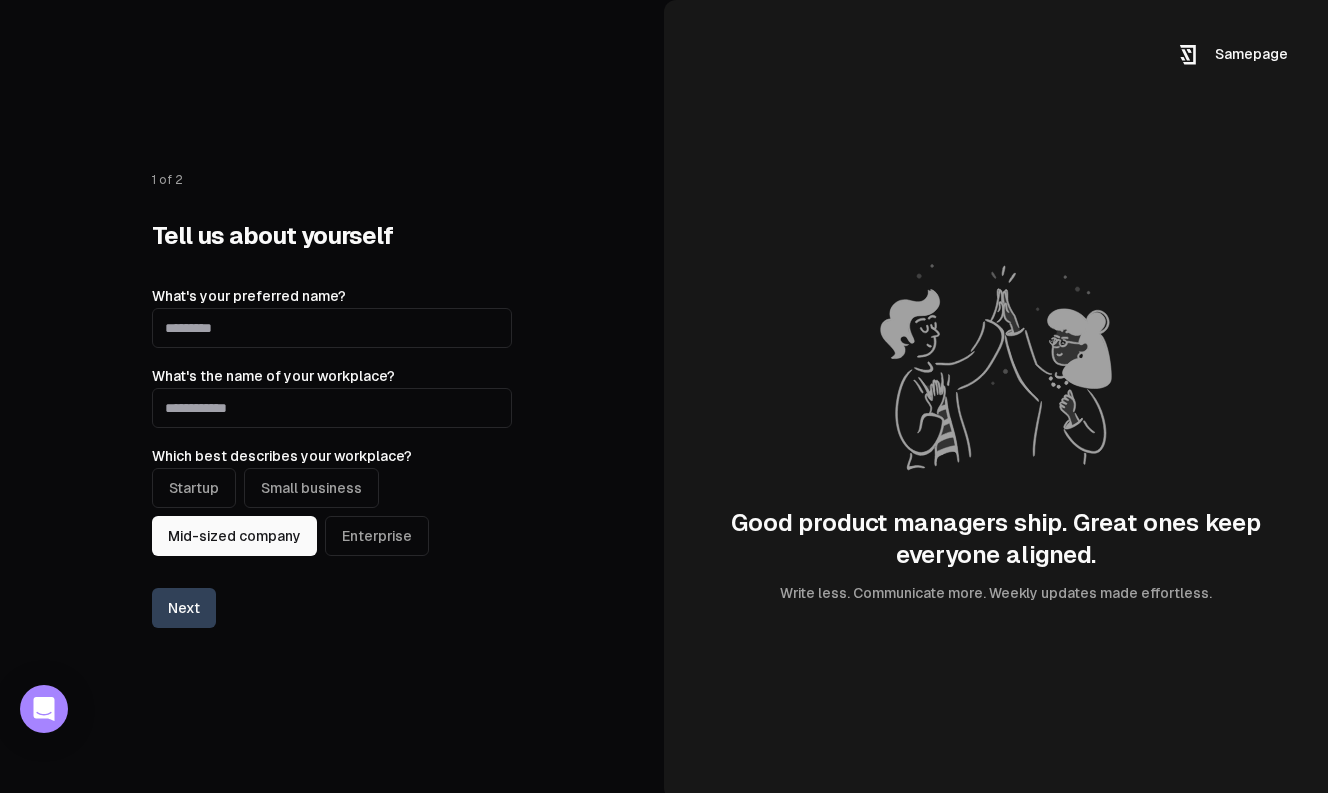 click on "Enterprise" at bounding box center [377, 536] 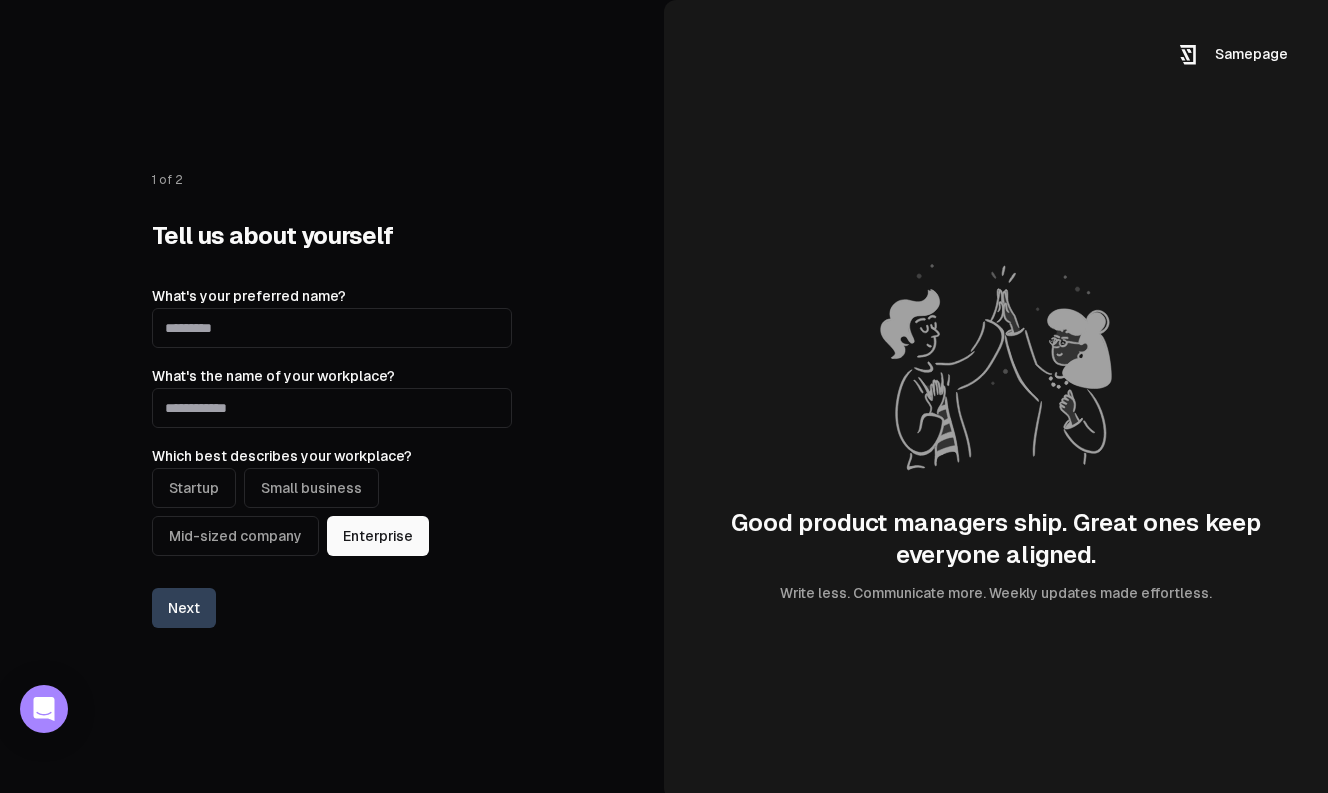 click on "Mid-sized company" at bounding box center (235, 536) 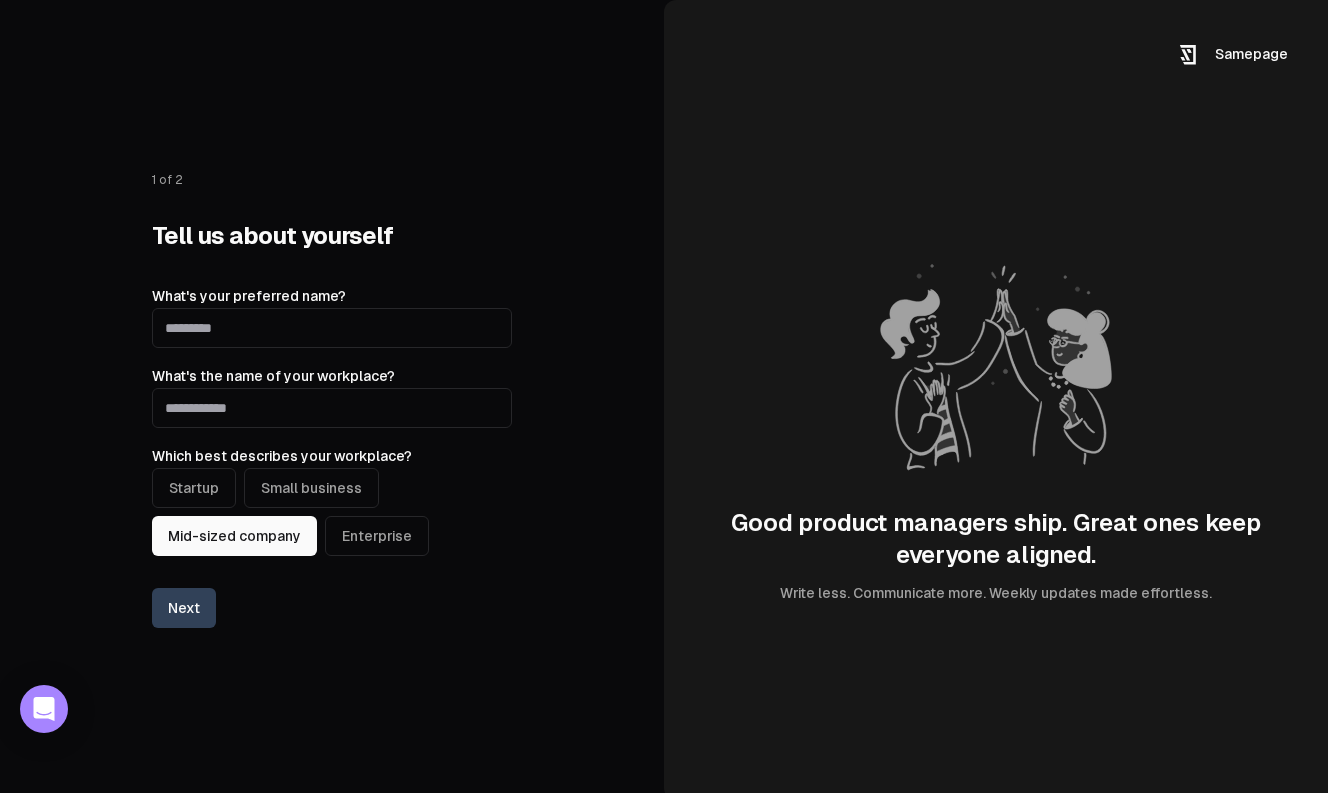 type 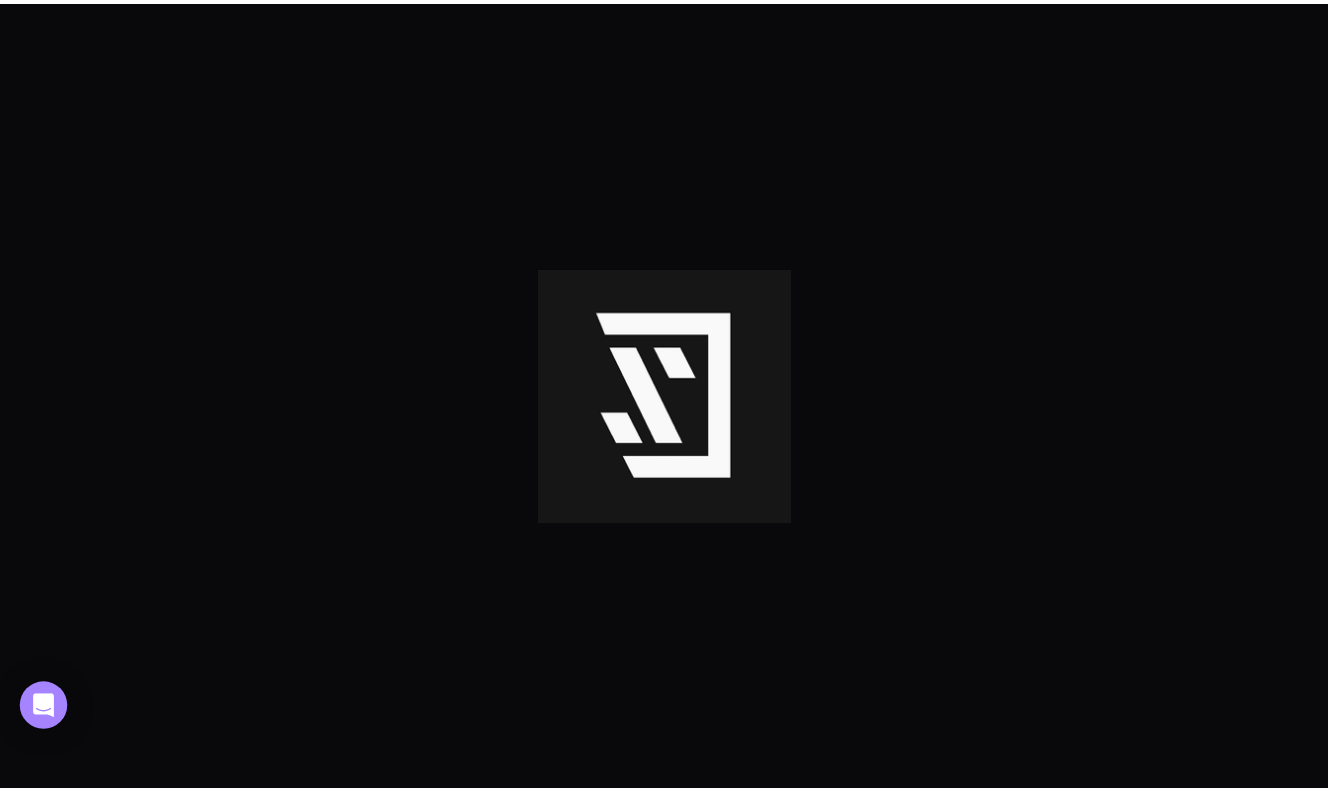 scroll, scrollTop: 0, scrollLeft: 0, axis: both 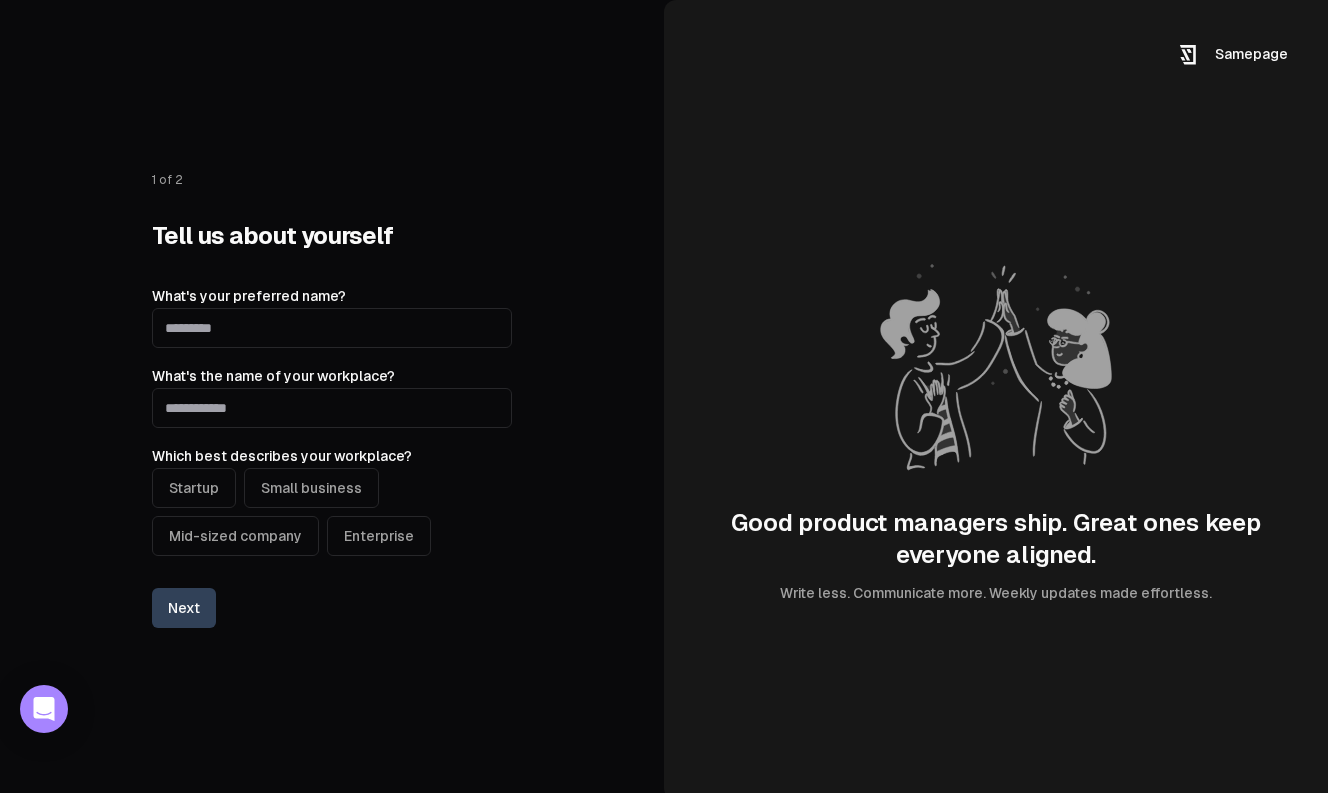click on "What's your preferred name?" at bounding box center [332, 328] 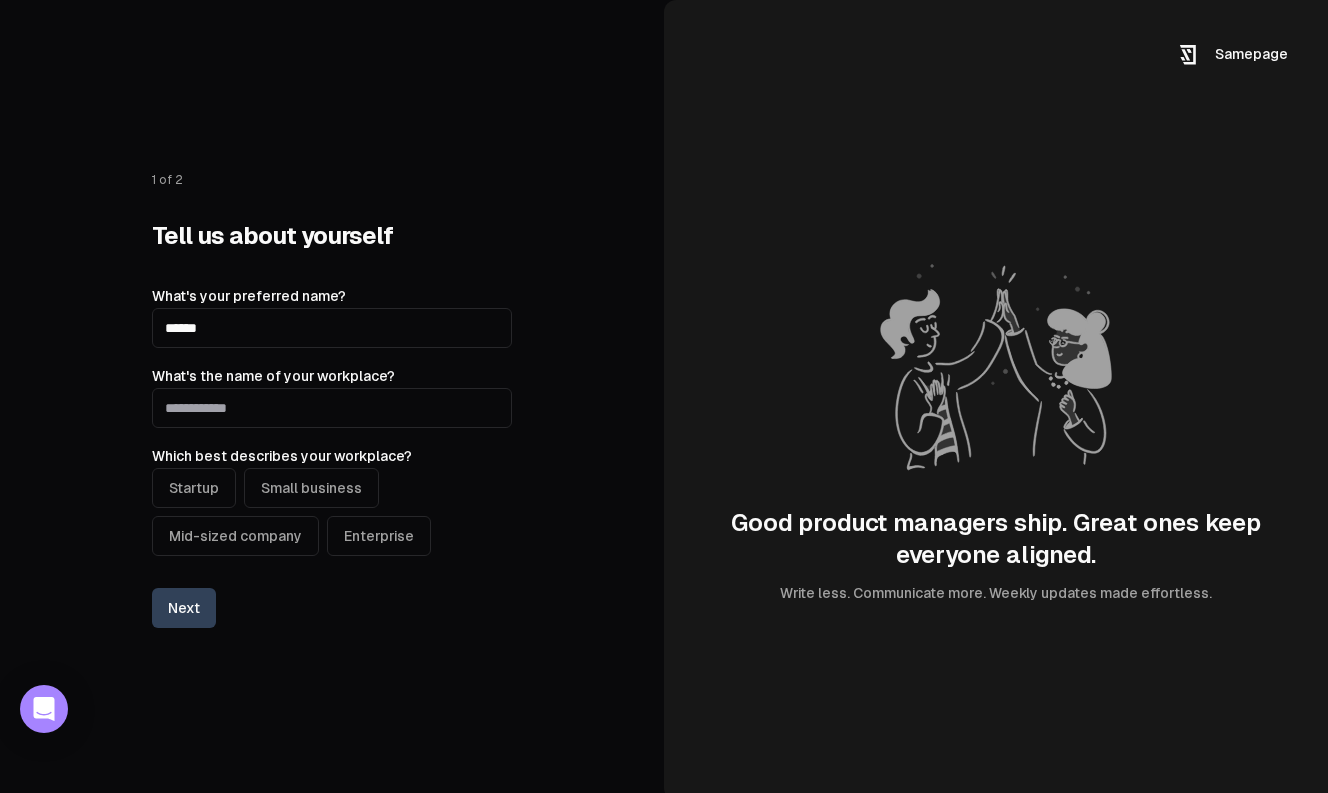 type on "******" 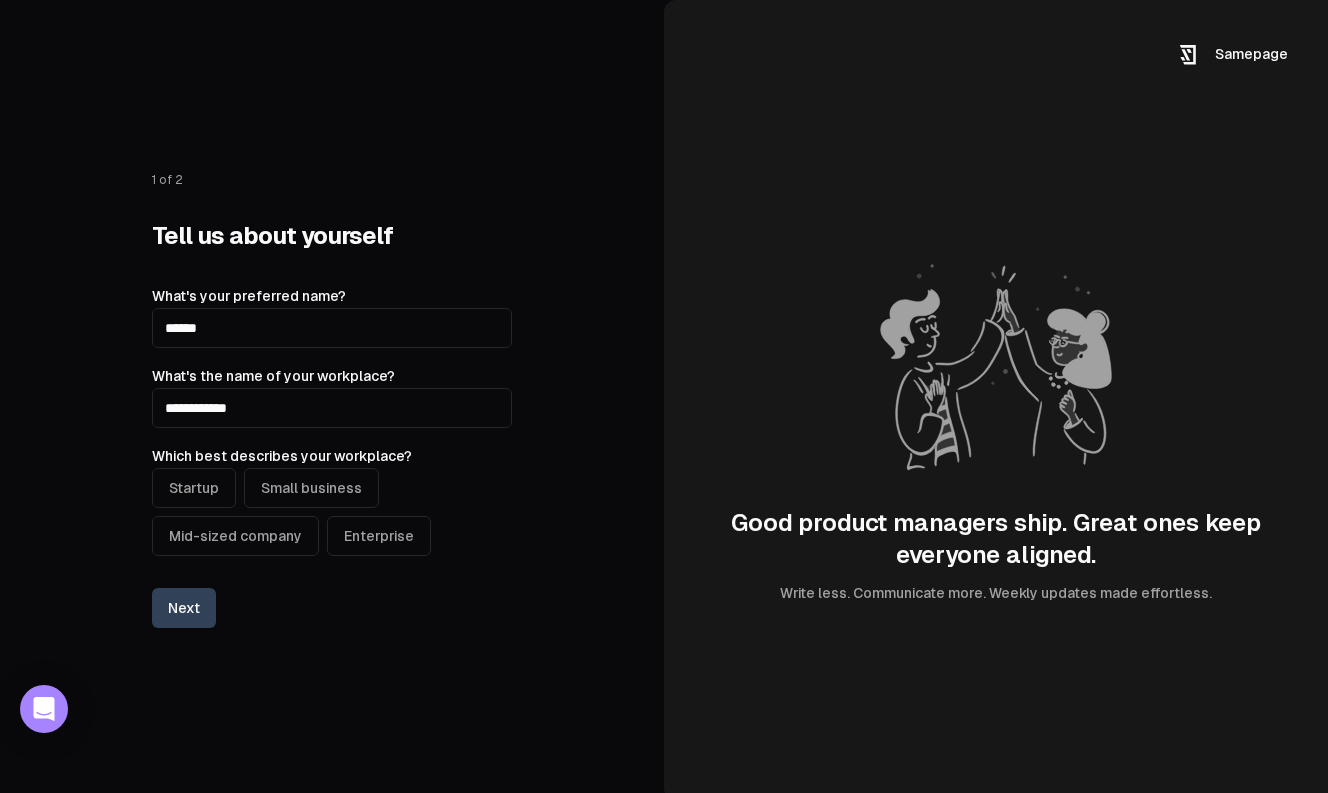 type on "**********" 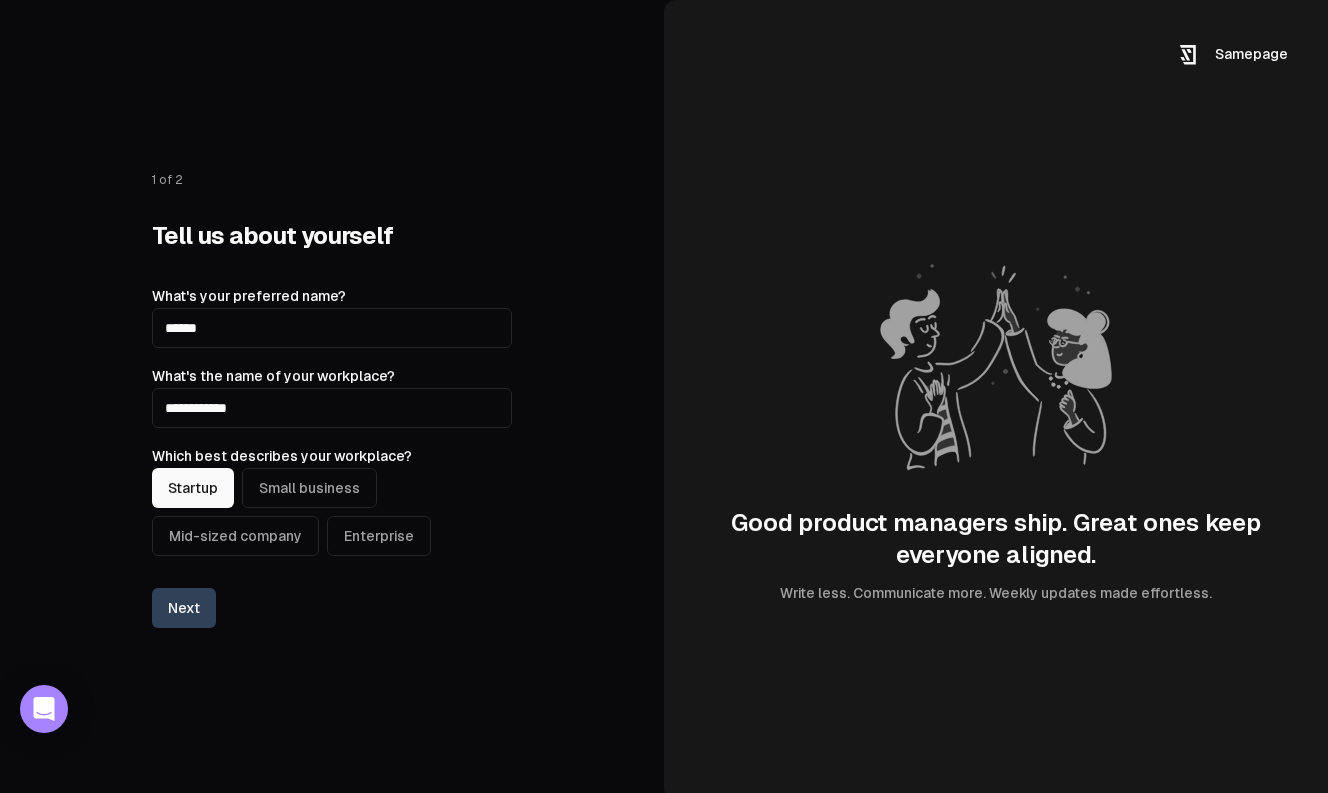 click on "Next" at bounding box center (184, 608) 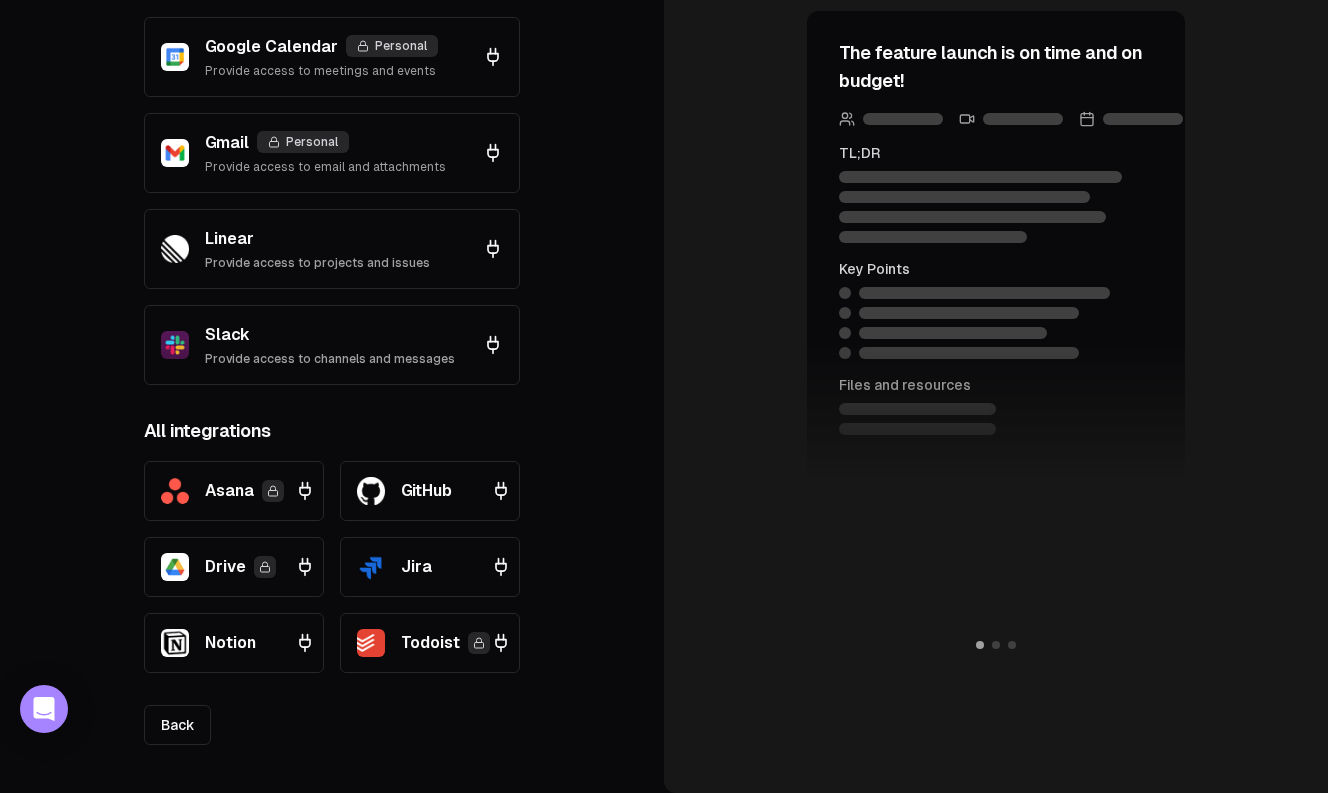 scroll, scrollTop: 0, scrollLeft: 0, axis: both 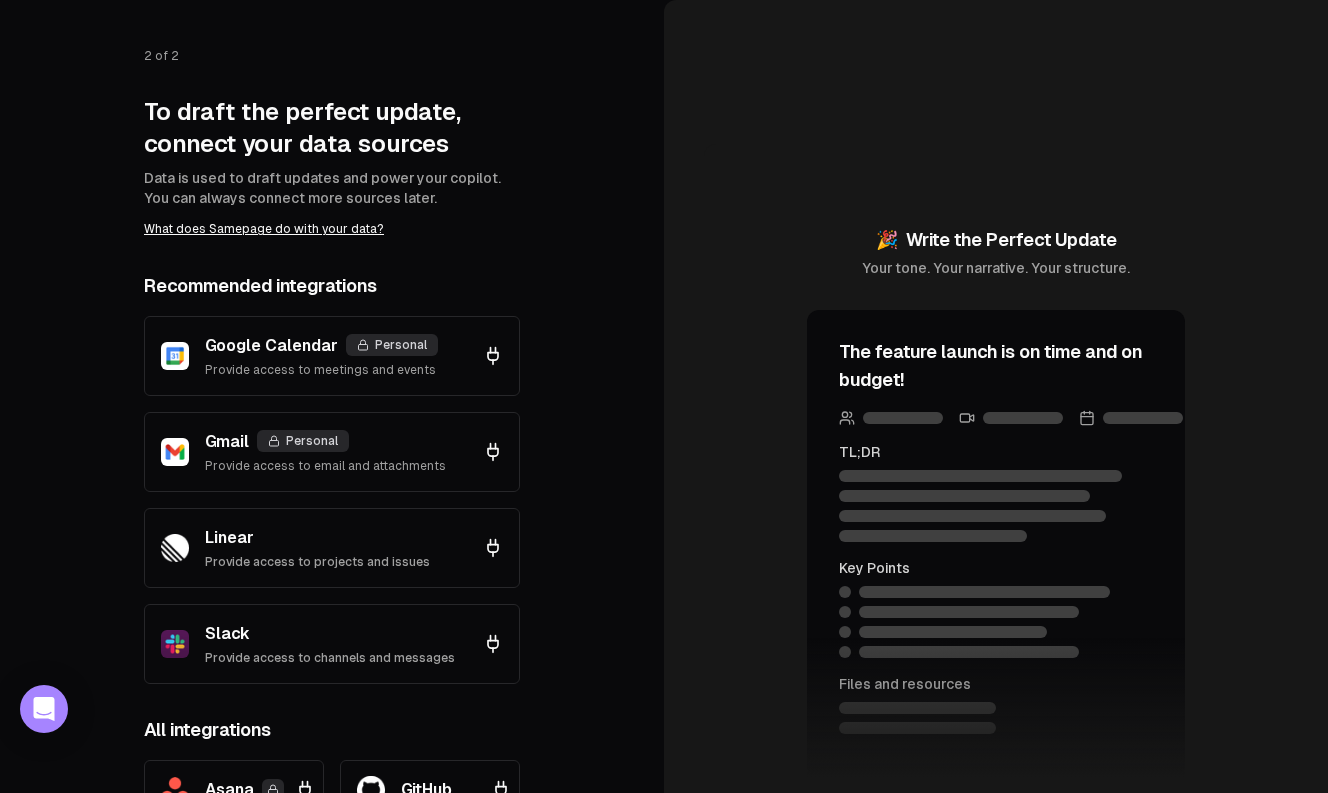click on "Google Calendar Personal Provide access to meetings and events" at bounding box center [332, 356] 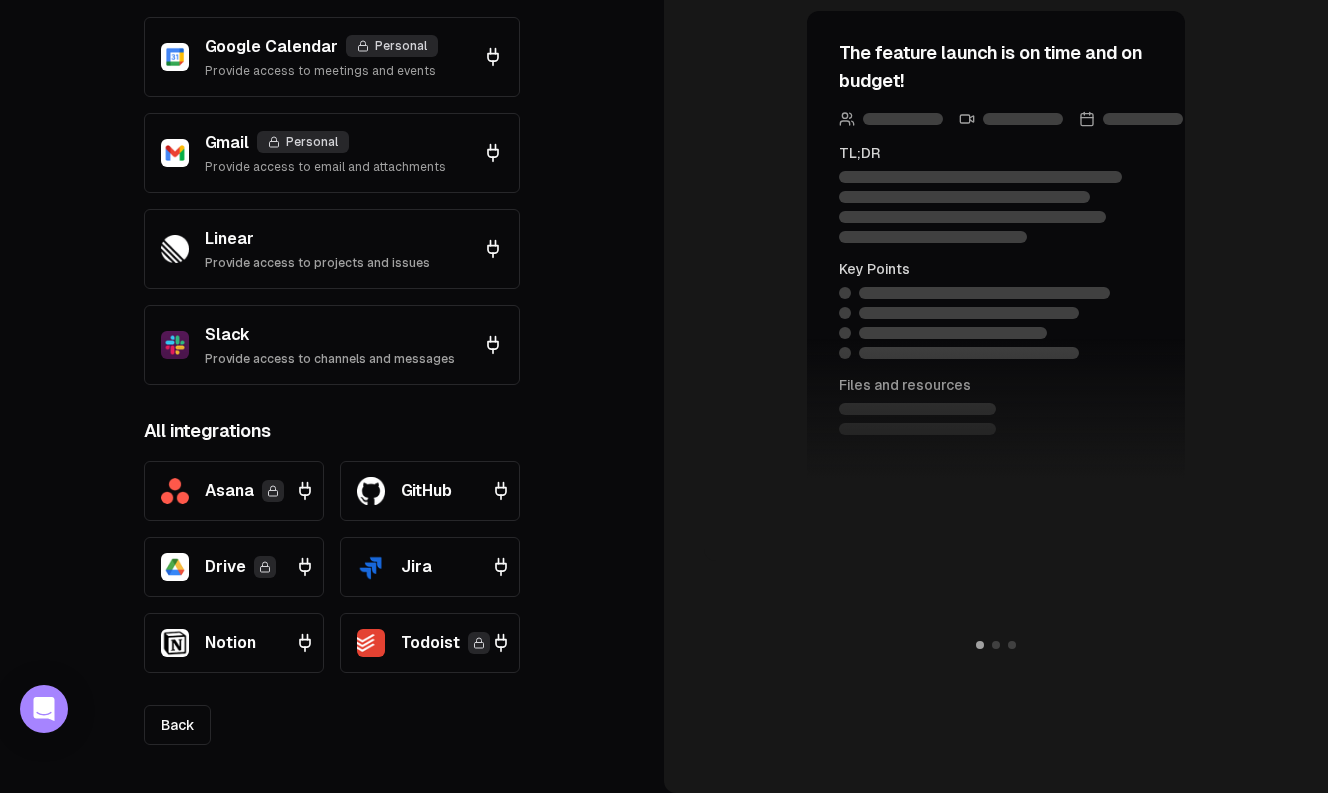 scroll, scrollTop: 0, scrollLeft: 0, axis: both 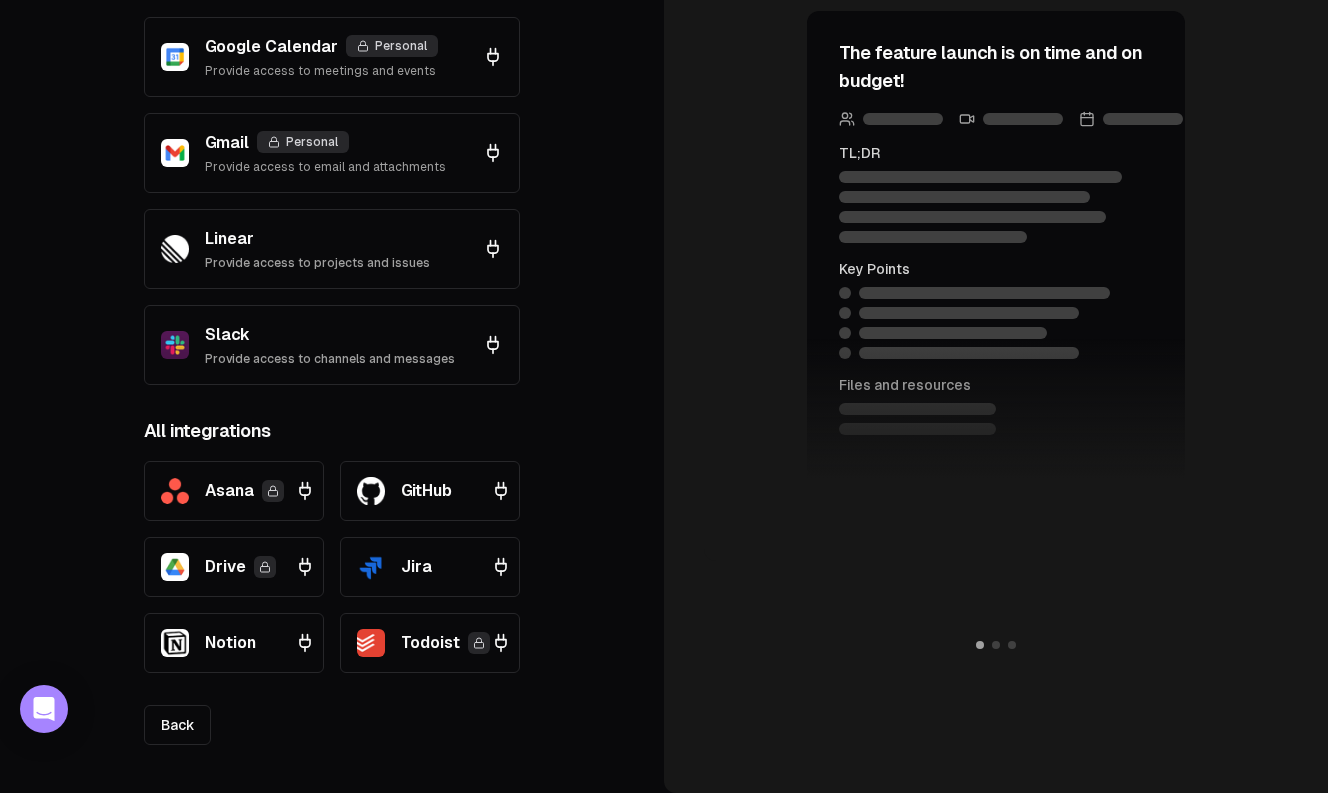 click on "Back" at bounding box center [177, 725] 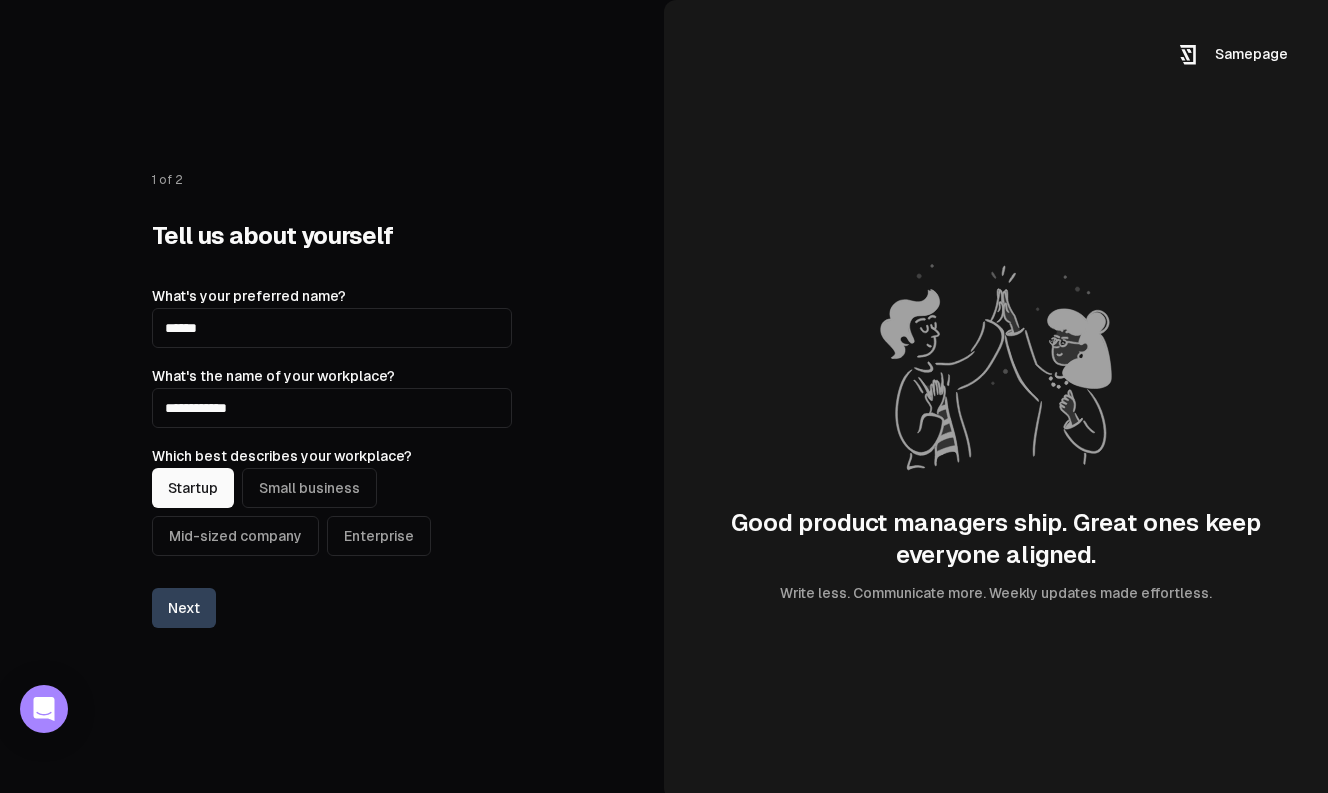 scroll, scrollTop: 7, scrollLeft: 0, axis: vertical 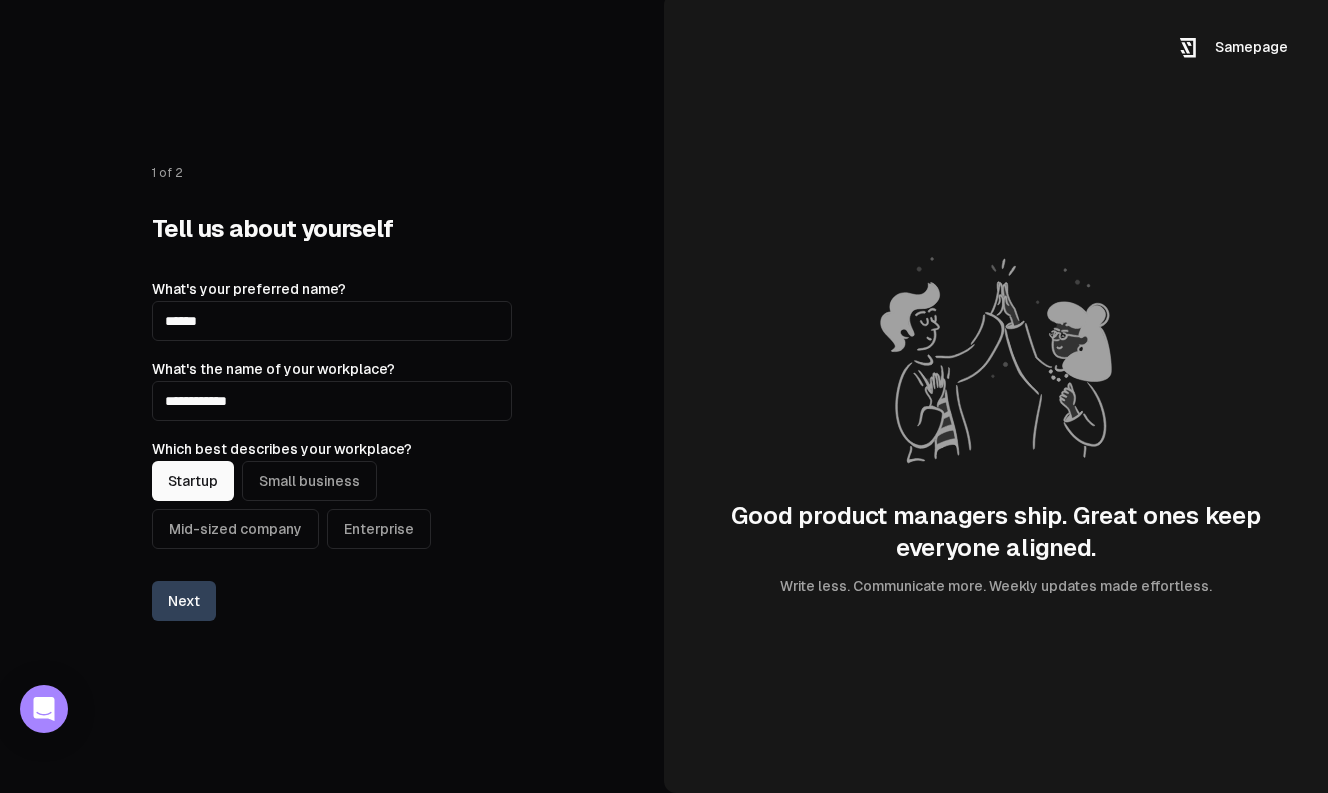 click 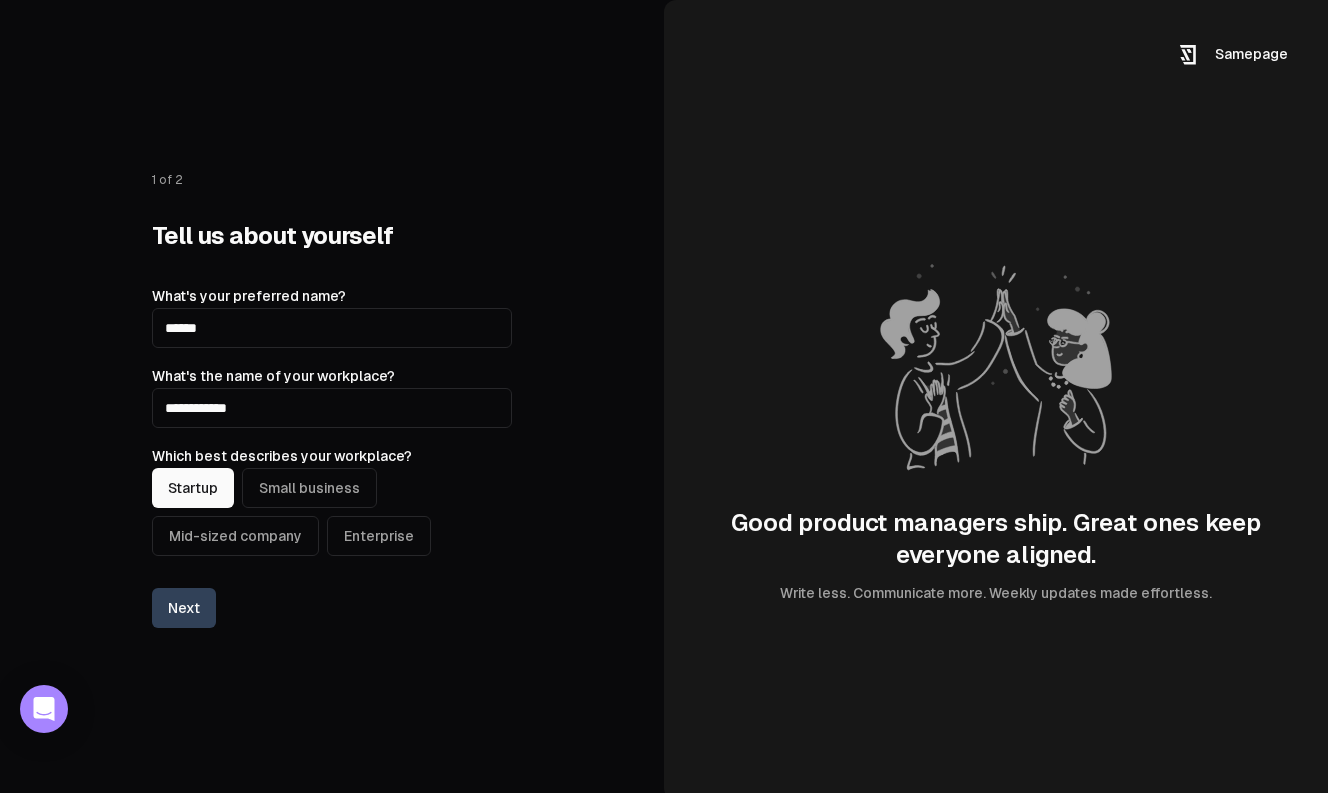 scroll, scrollTop: 7, scrollLeft: 0, axis: vertical 